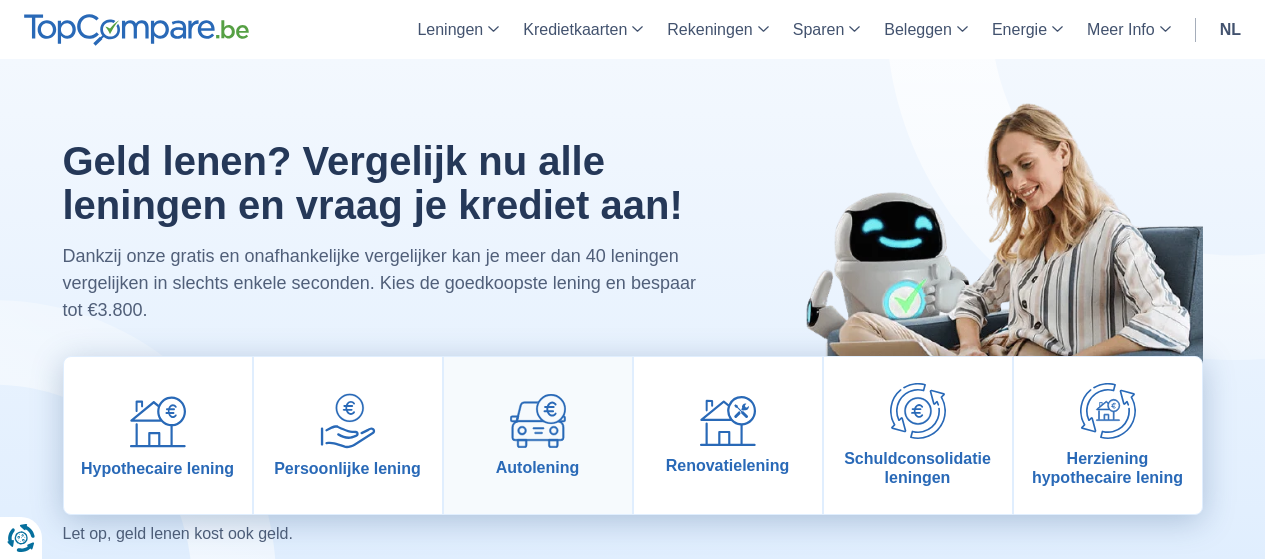 scroll, scrollTop: 0, scrollLeft: 0, axis: both 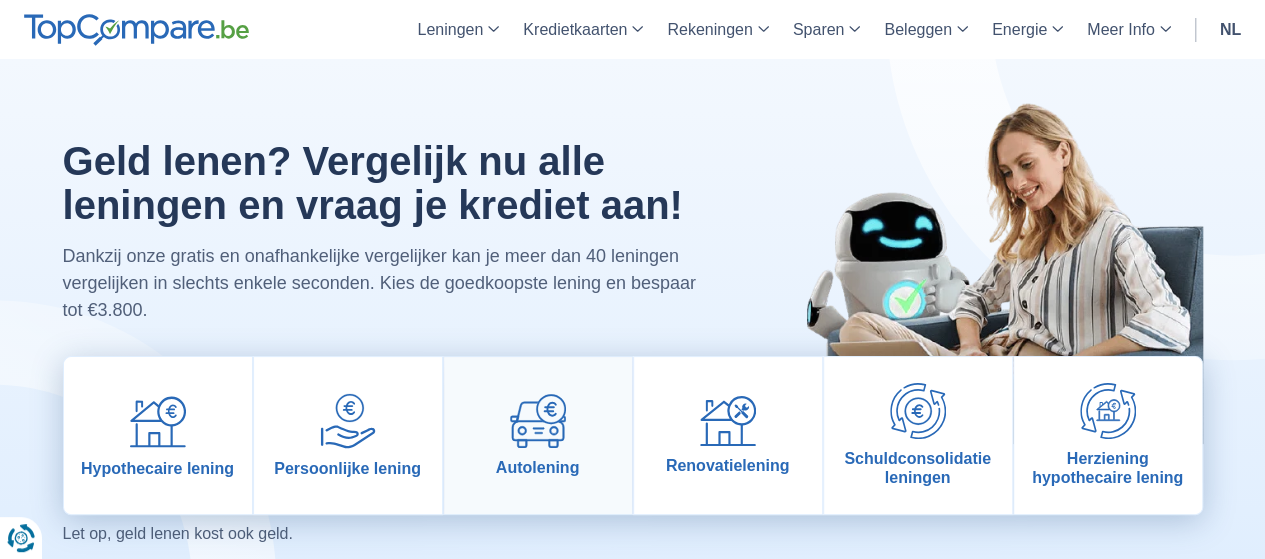 click on "Autolening" at bounding box center [538, 435] 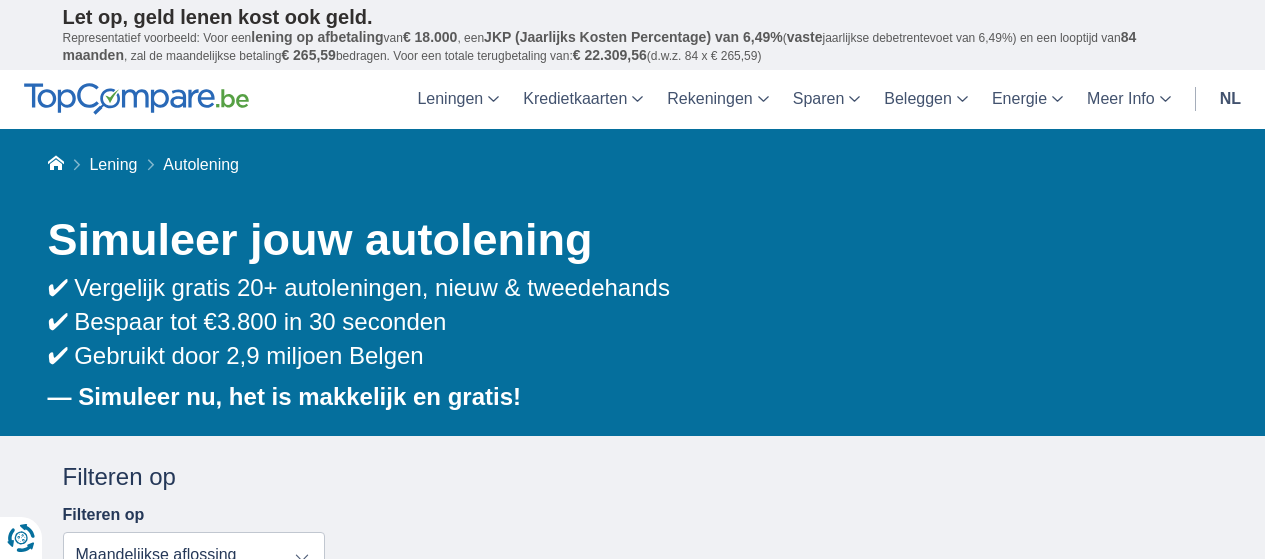 scroll, scrollTop: 0, scrollLeft: 0, axis: both 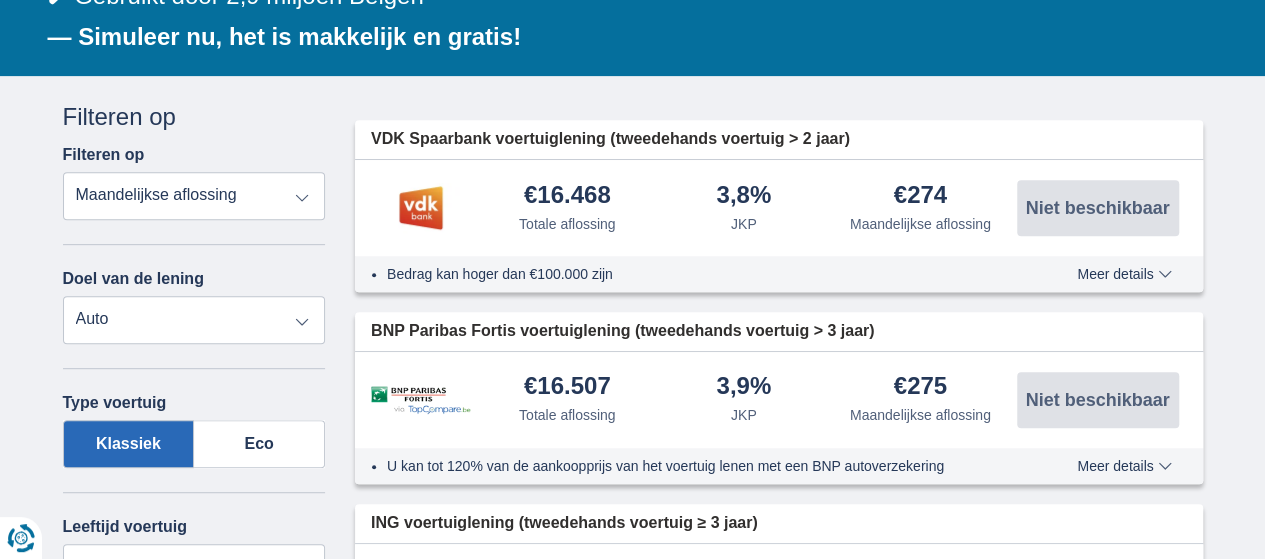 click on "Totale aflossing
JKP
Maandelijkse aflossing" at bounding box center [194, 196] 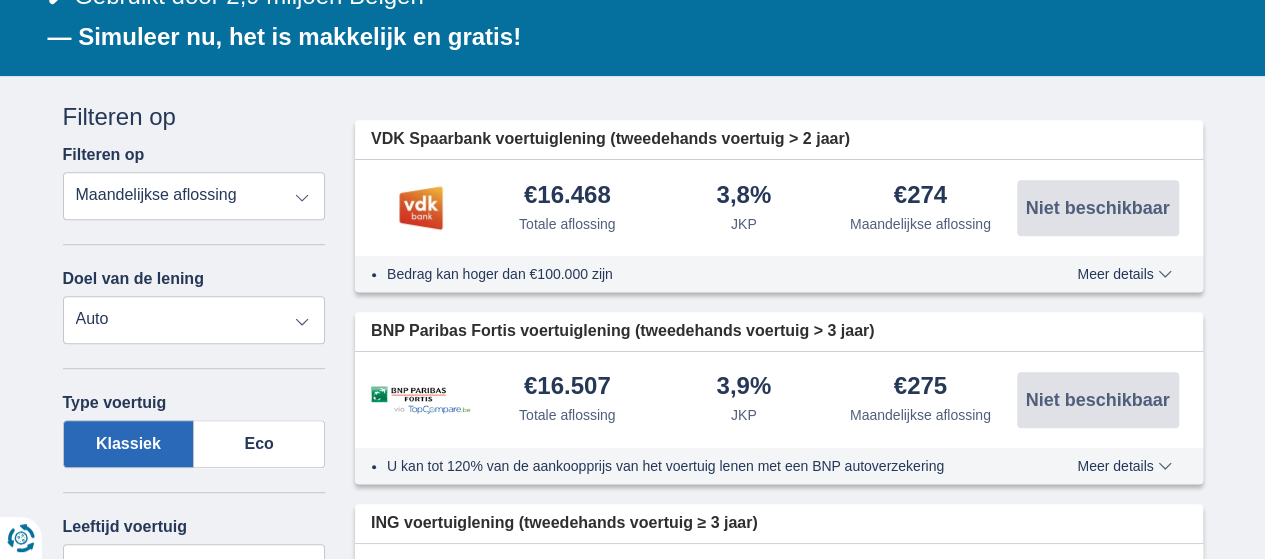click on "Persoonlijke lening
Auto
Moto / fiets
Mobilhome / caravan
Renovatie
Energie
Schuldconsolidatie
Studie
Vakantie
Huwelijk
Meubelen
Elektronica
Meest Populair
Geldreserve" at bounding box center (194, 320) 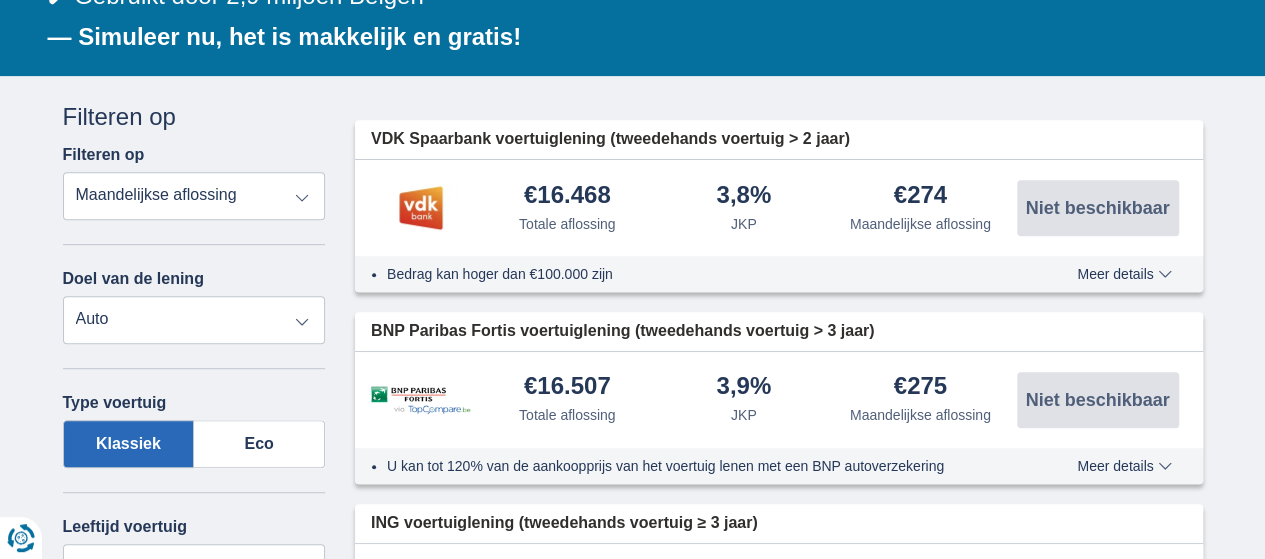 select on "moto" 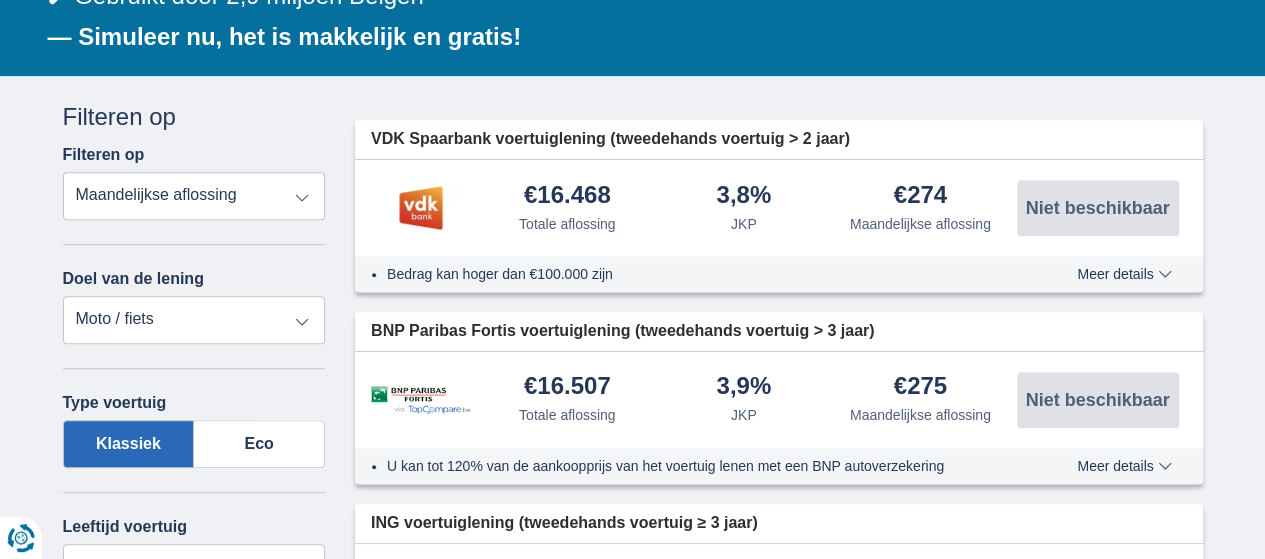 click on "Persoonlijke lening
Auto
Moto / fiets
Mobilhome / caravan
Renovatie
Energie
Schuldconsolidatie
Studie
Vakantie
Huwelijk
Meubelen
Elektronica
Meest Populair
Geldreserve" at bounding box center (194, 320) 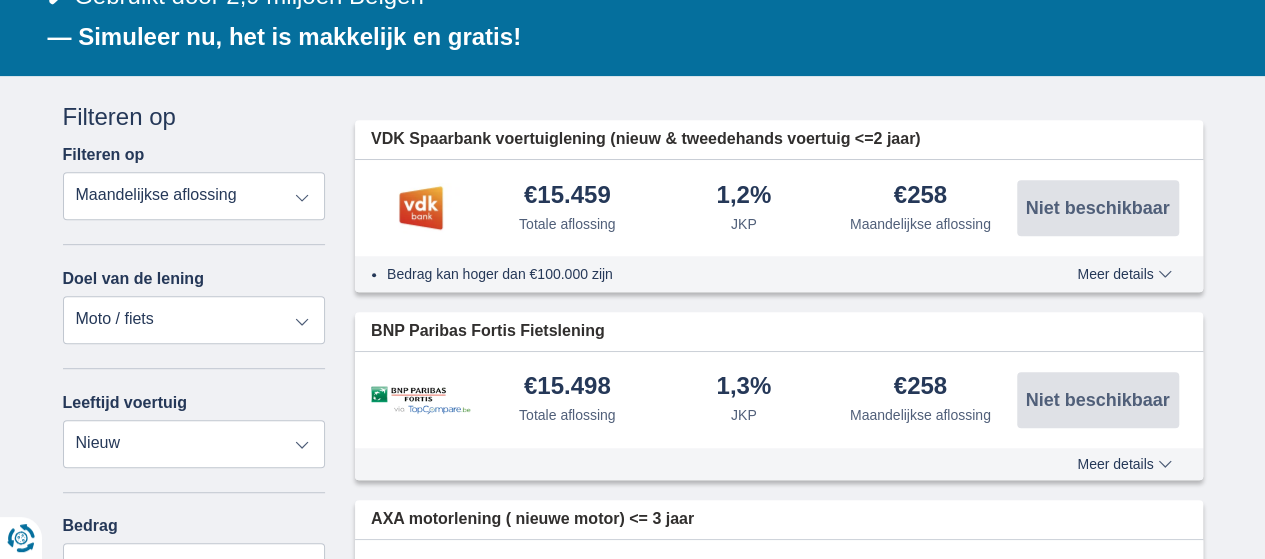 click on "×
widget.non-eligible-application.title
widget.non-eligible-application.text
non-eligible-application.overlay.left
non-eligible-application.overlay.right
×
cc.checkout.REJECTED.headline
cc.REJECTED
cc.REJECTED.button
Sorteer
Totale aflossing
JKP
Maandelijkse aflossing
Filter
Annuleren
Filters
Filteren op
Filteren op
Totale aflossing
JKP
Maandelijkse aflossing
Doel van de lening
Persoonlijke lening
Auto
Moto / fiets
Mobilhome / caravan
Renovatie
Energie
Schuldconsolidatie
Studie
Vakantie
Huwelijk
Meubelen
Elektronica
Meest Populair
Geldreserve
Type voertuig
Klassiek
Eco
Leeftijd voertuig
Nieuw
0-1 jaar
1-2 jaar
2-3 jaar
3-4 jaar
4-5 jaar
5+ jaar" at bounding box center [632, 1751] 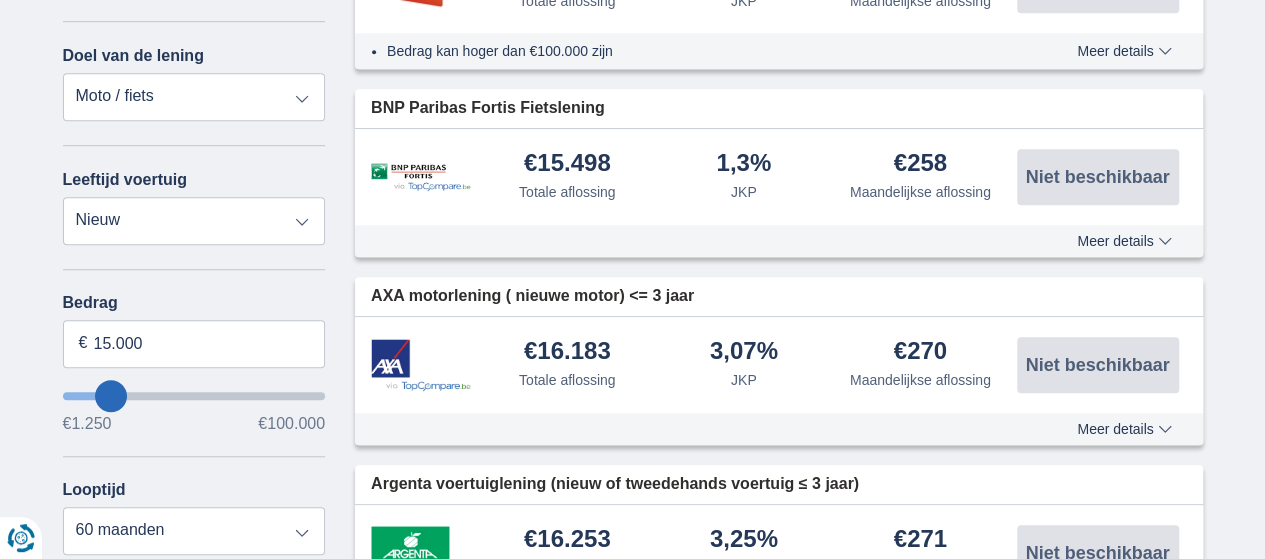 scroll, scrollTop: 600, scrollLeft: 0, axis: vertical 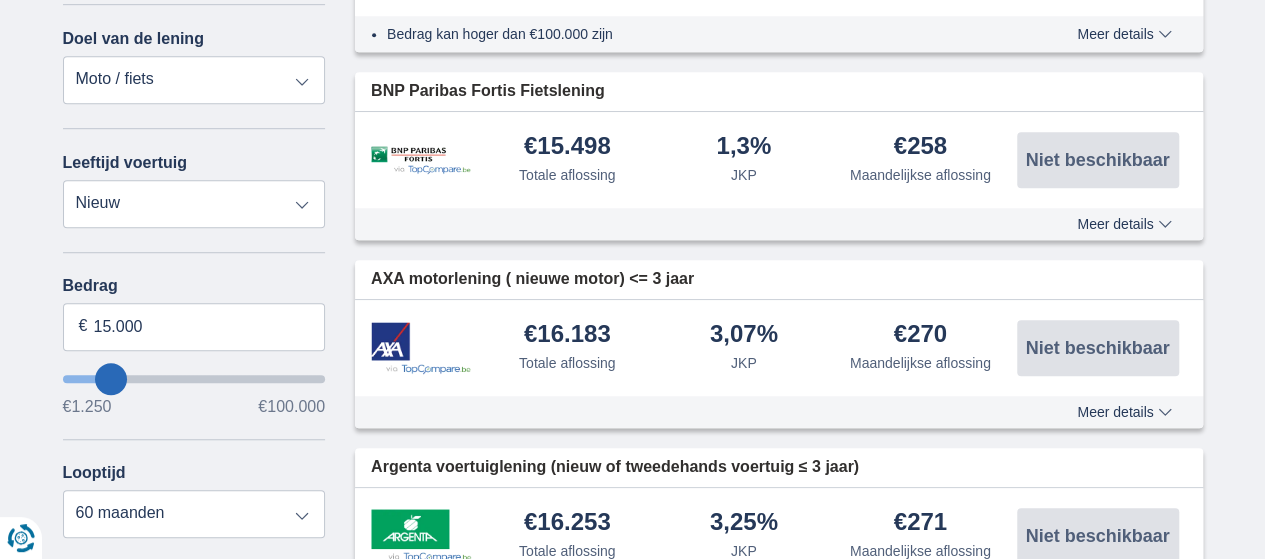 click on "Bedrag
15.000
€
€1.250
€100.000" at bounding box center [194, 346] 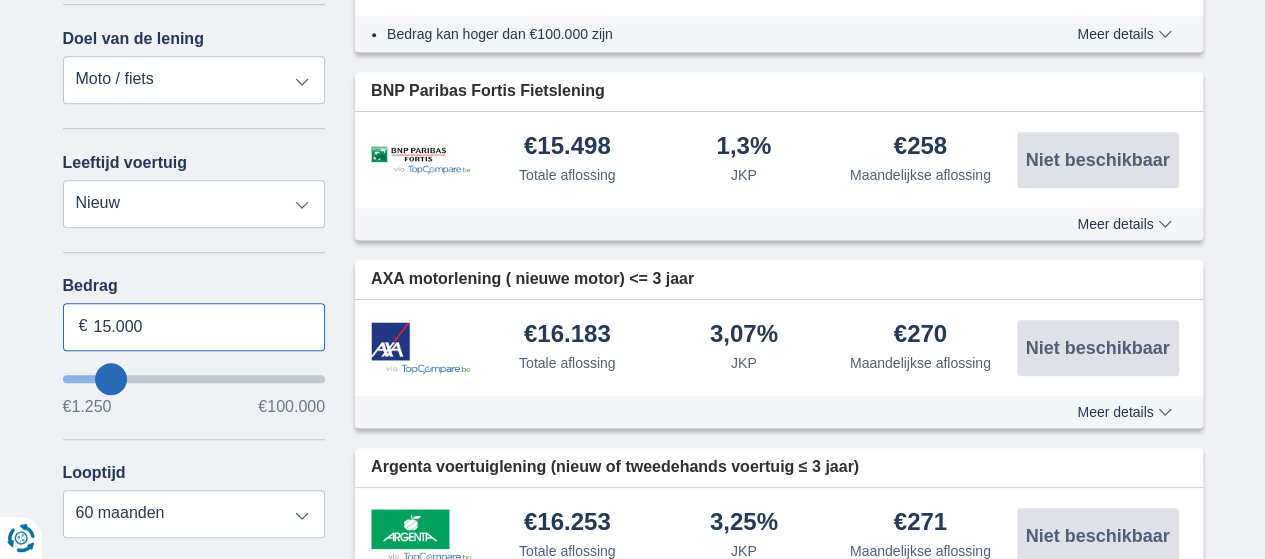 click on "15.000" at bounding box center (194, 327) 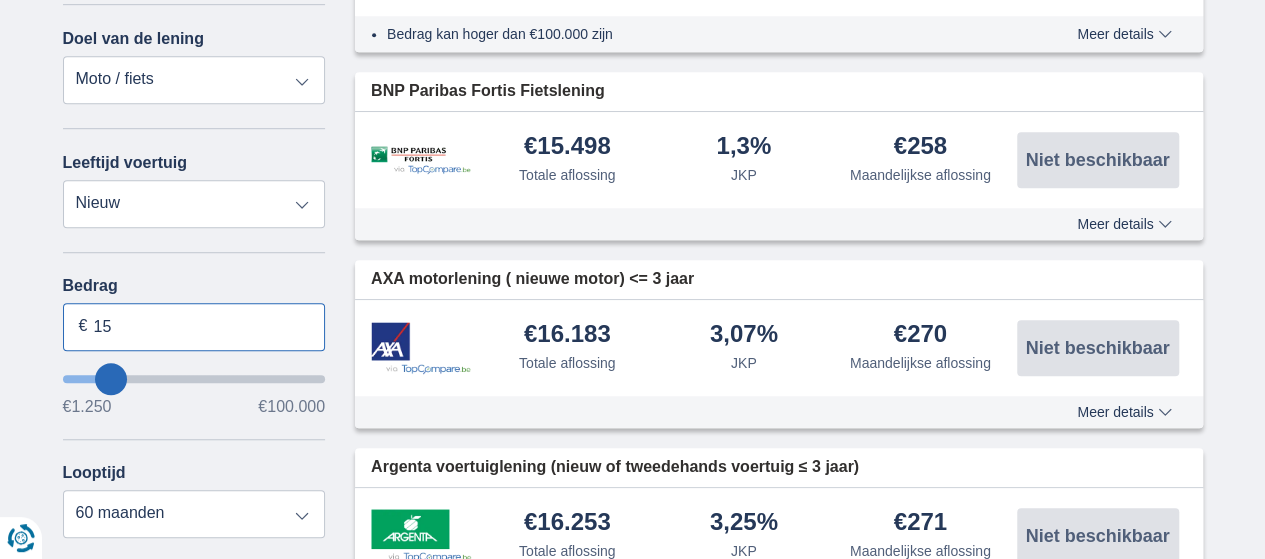 type on "1" 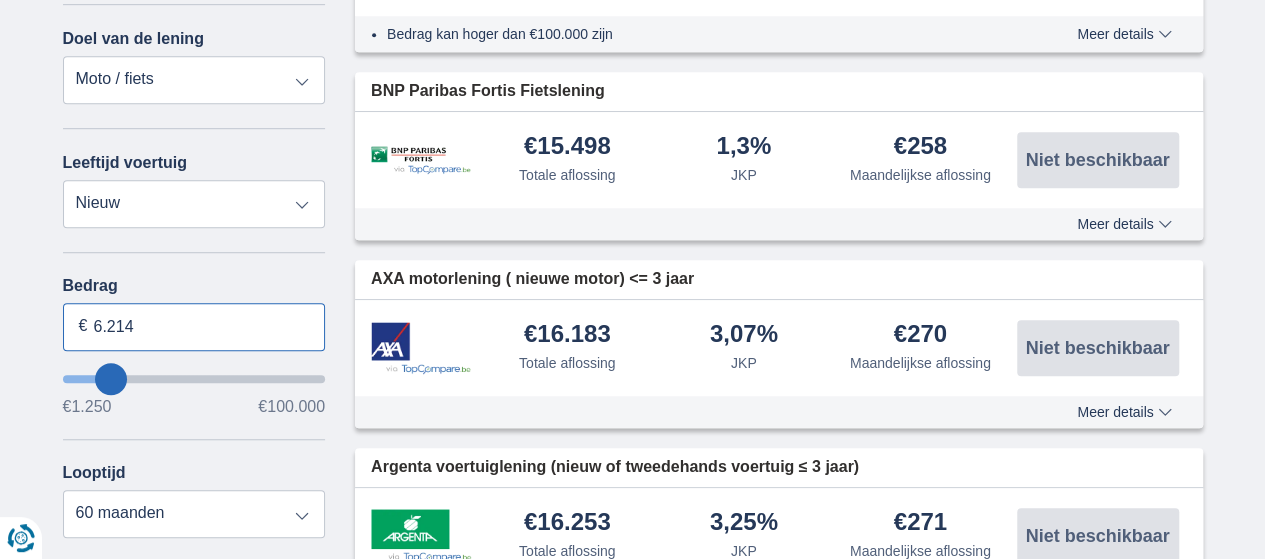 type on "6.214" 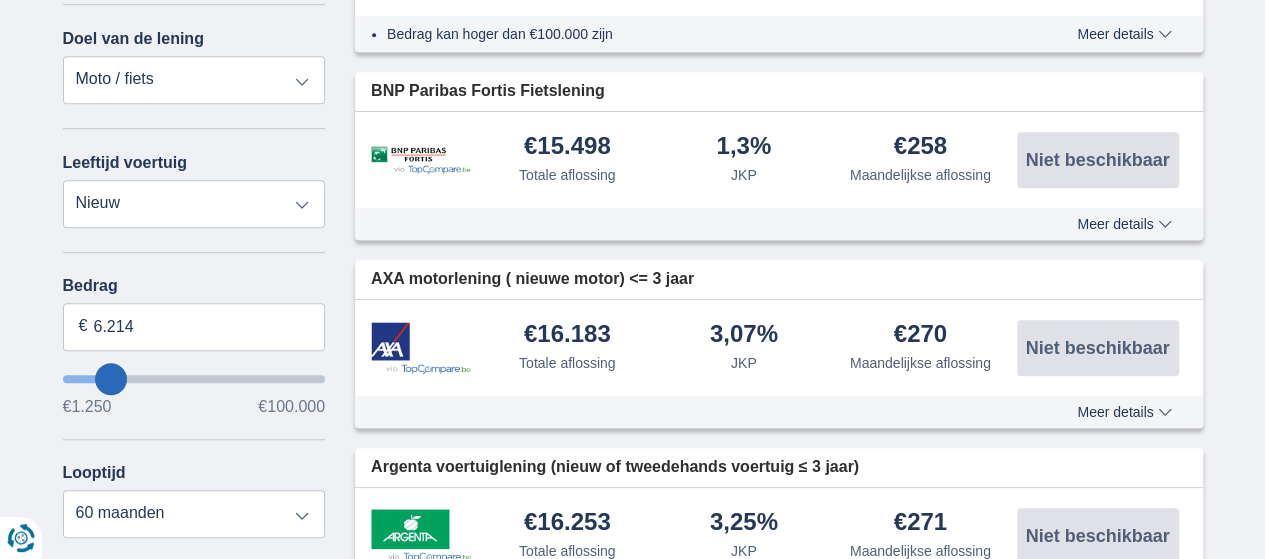 type on "6250" 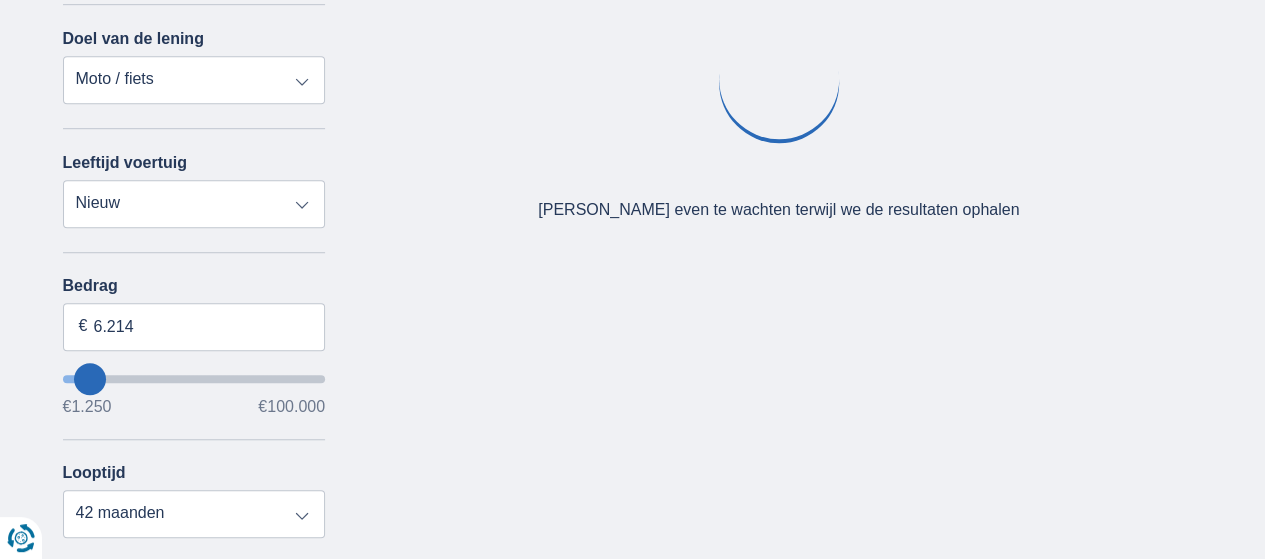 click at bounding box center (194, 379) 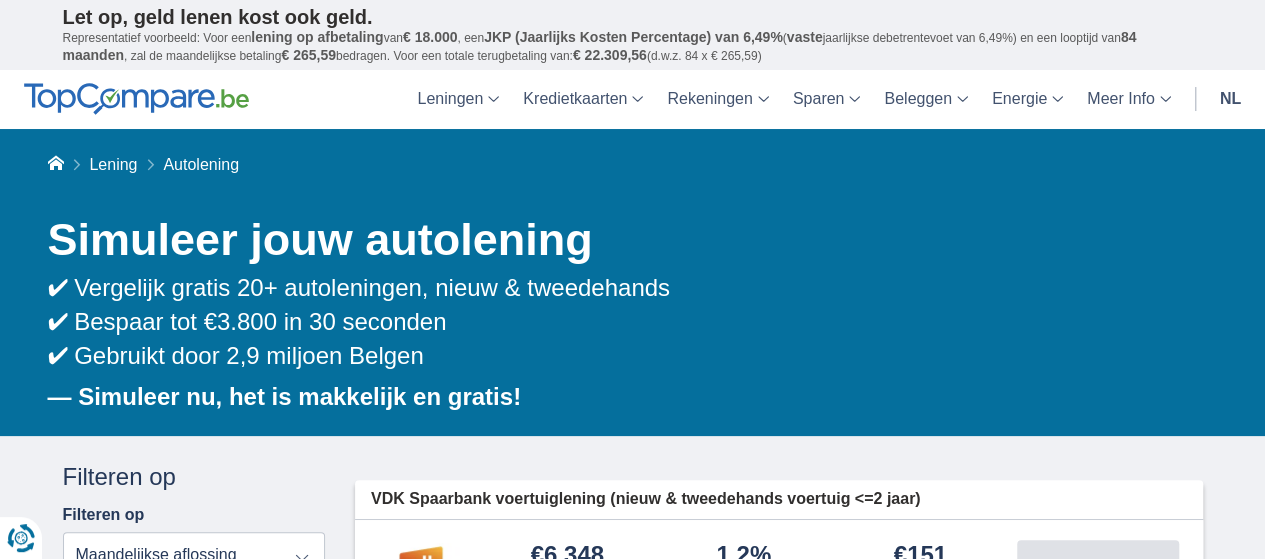 type on "5250" 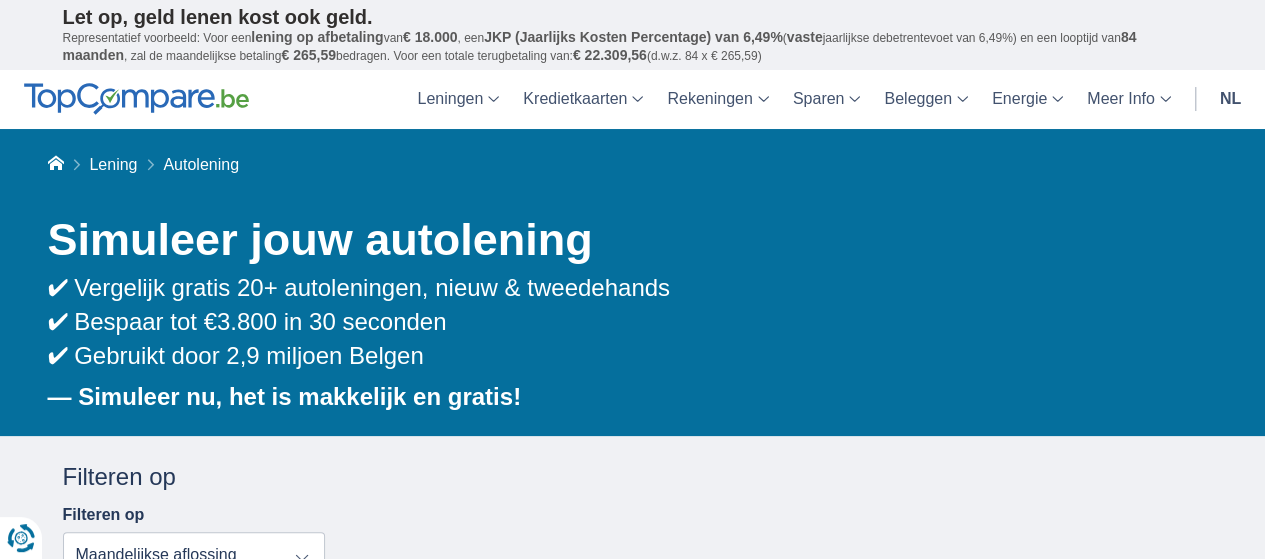 click on "Filteren op
Totale aflossing
JKP
Maandelijkse aflossing" at bounding box center [194, 542] 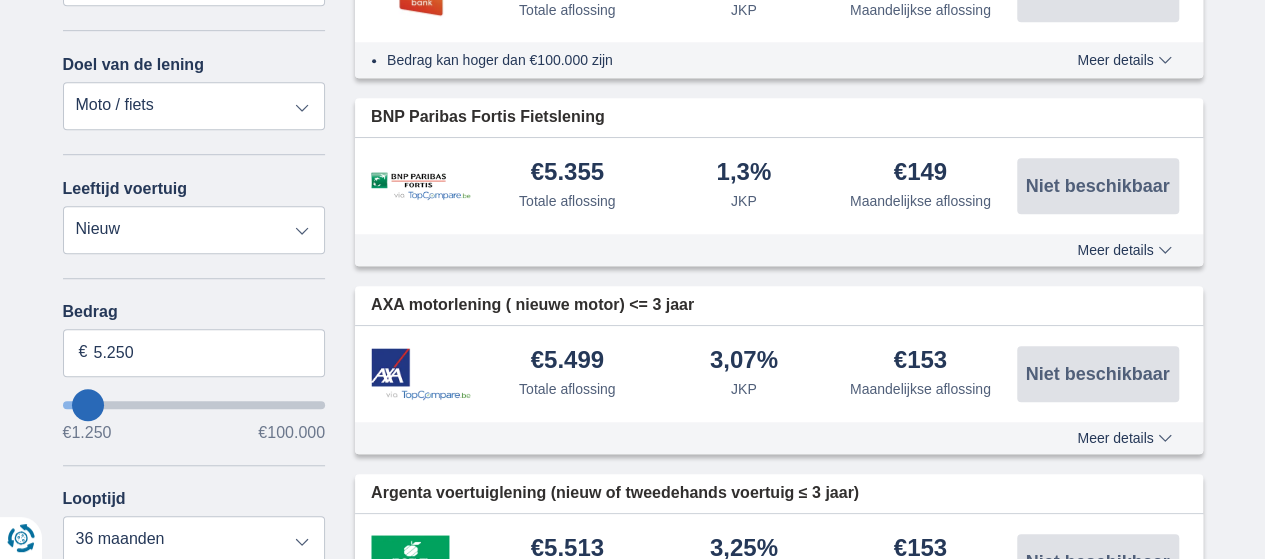 scroll, scrollTop: 640, scrollLeft: 0, axis: vertical 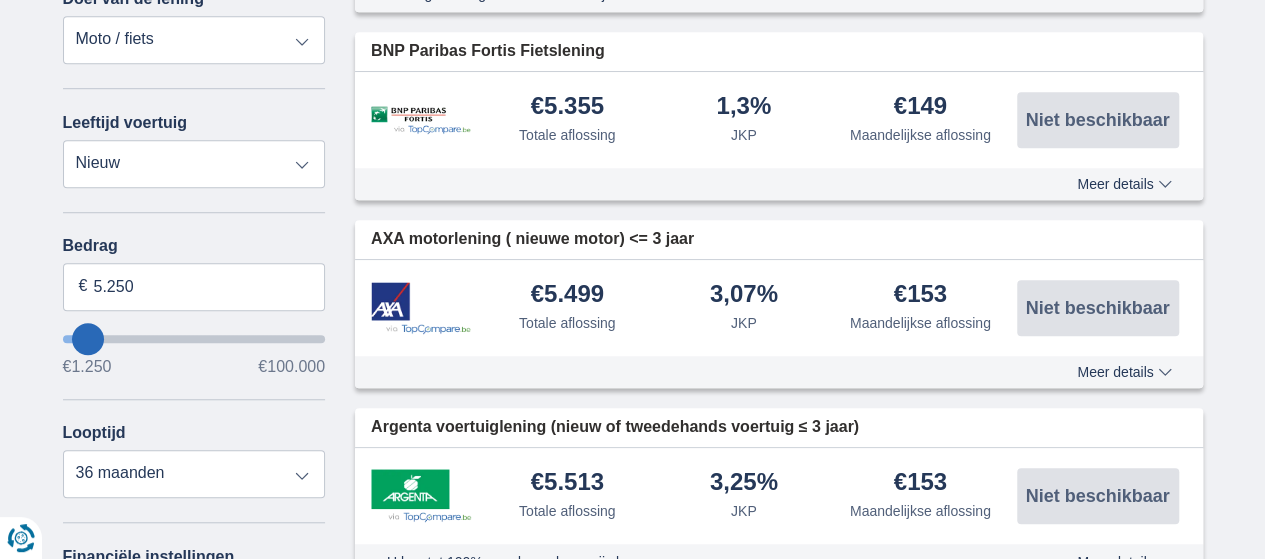 type on "1.250" 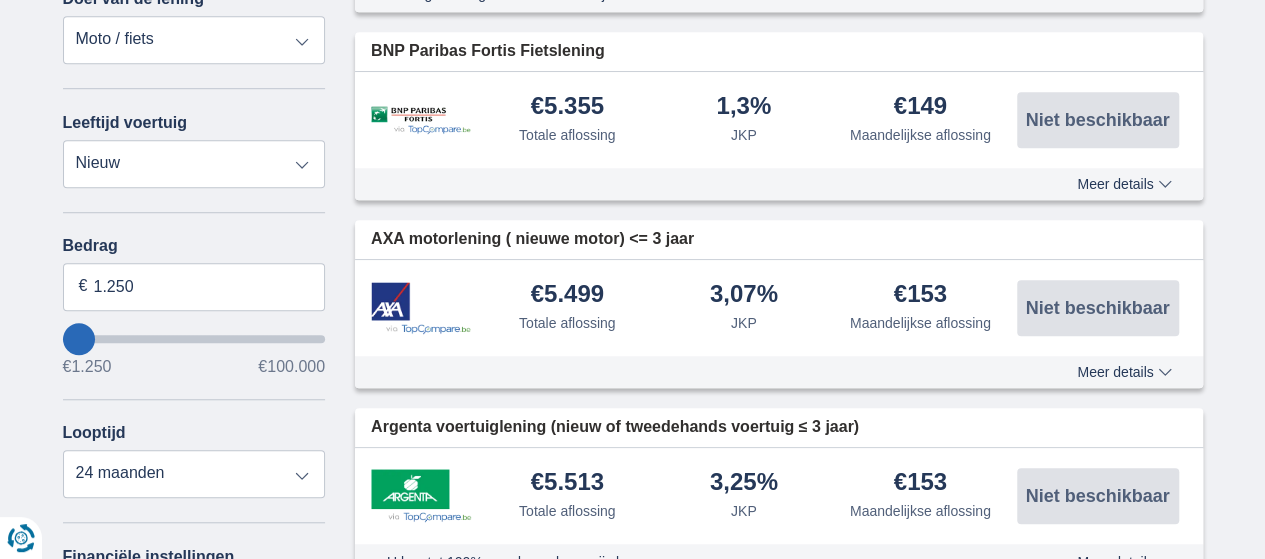 type on "2.250" 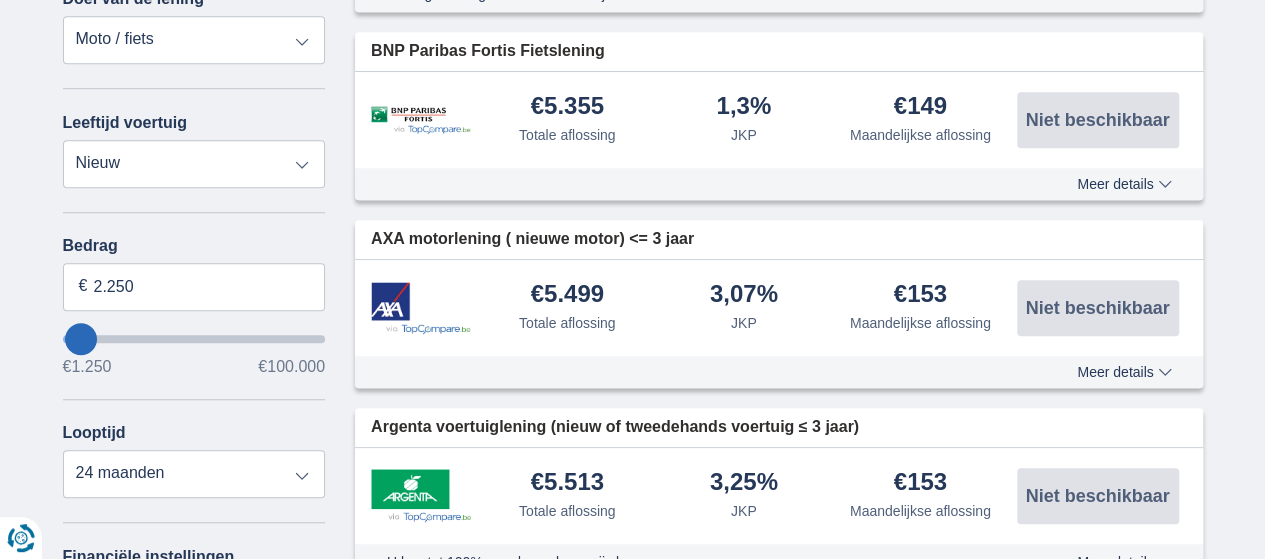 type on "3250" 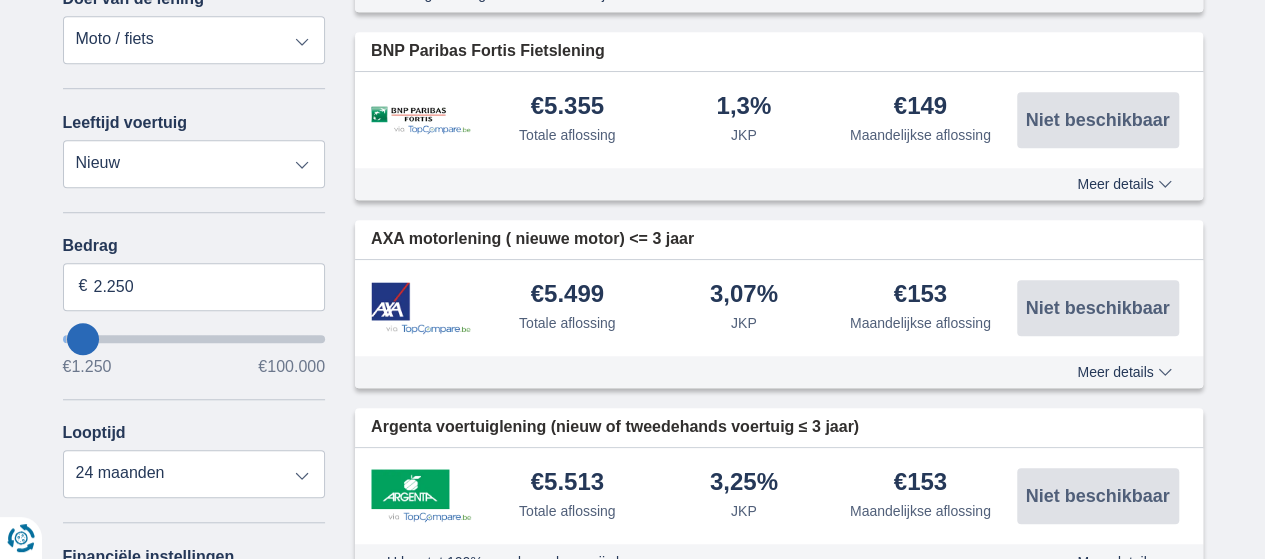 type on "3.250" 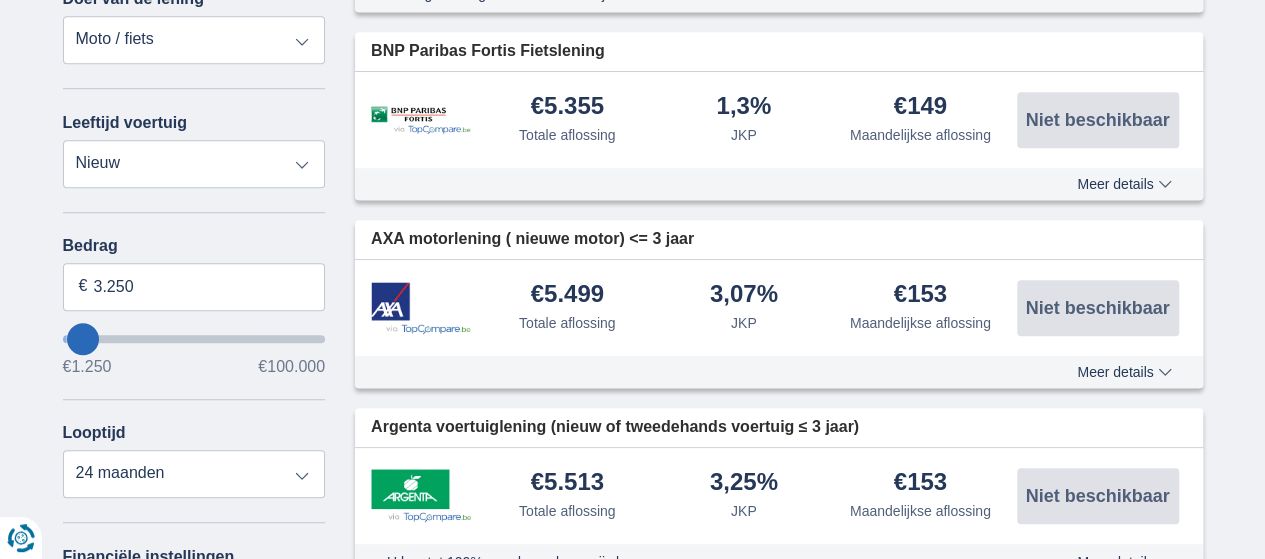 select on "30" 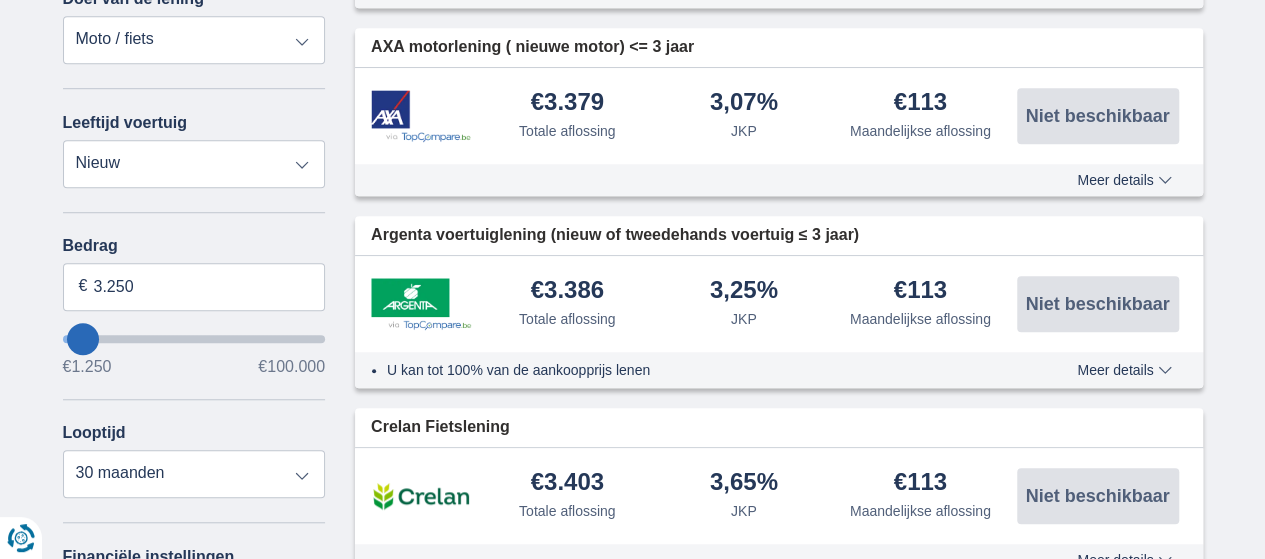 type on "4.250" 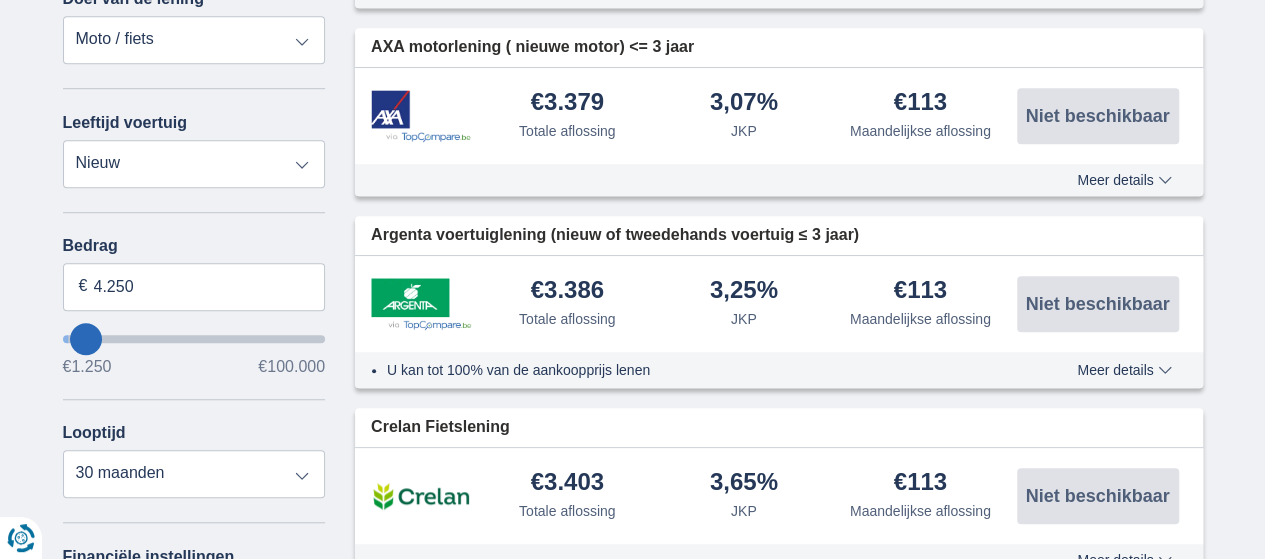 type on "4250" 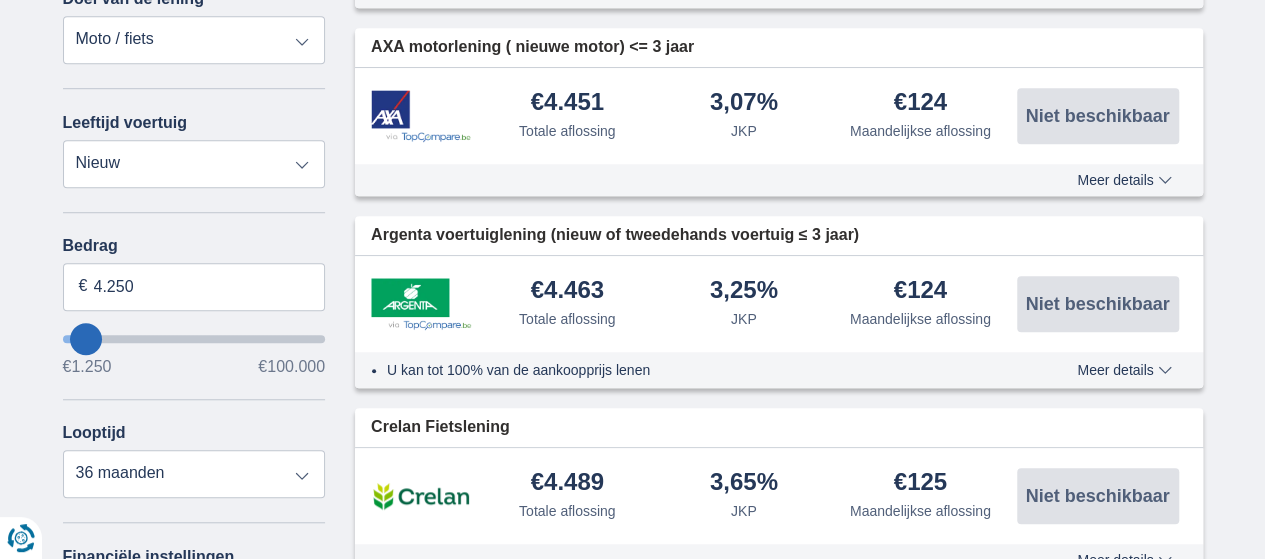 type on "11.250" 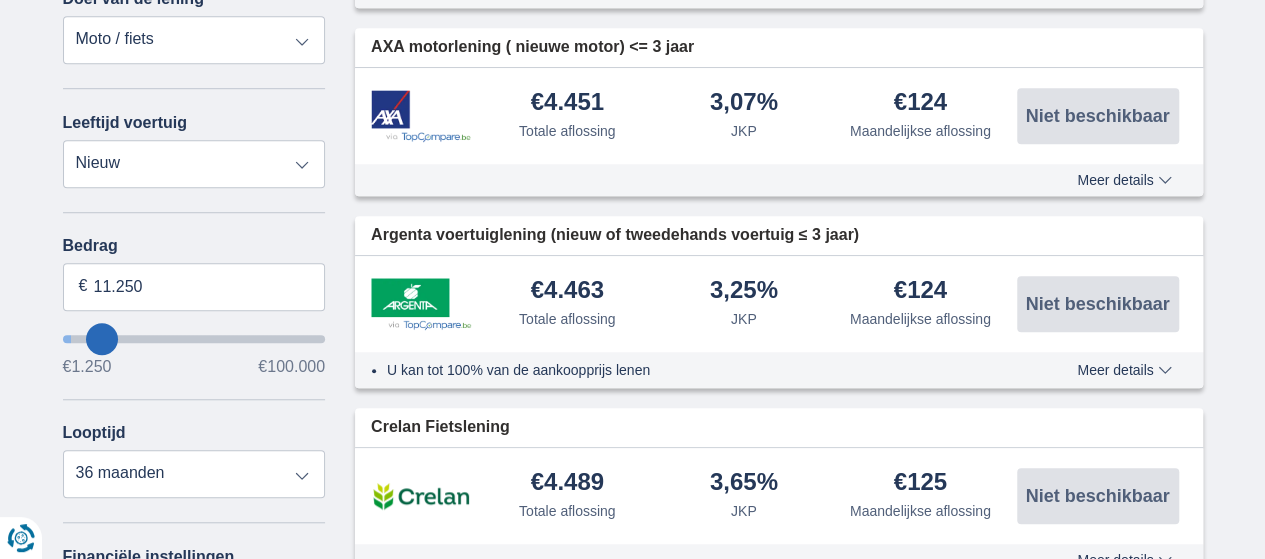 select on "60" 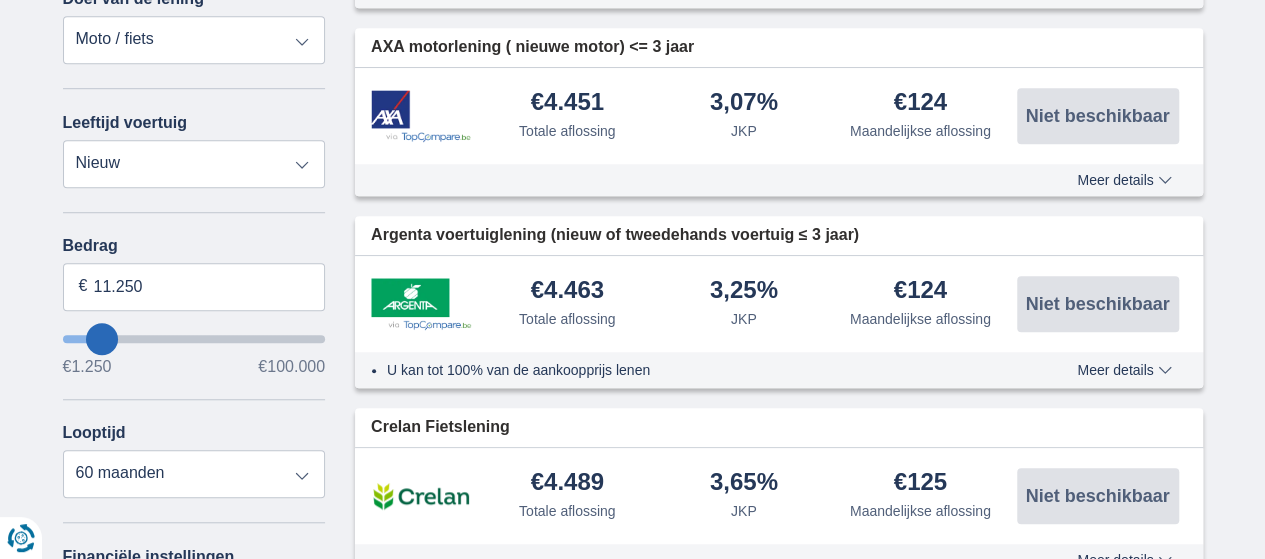 type on "11250" 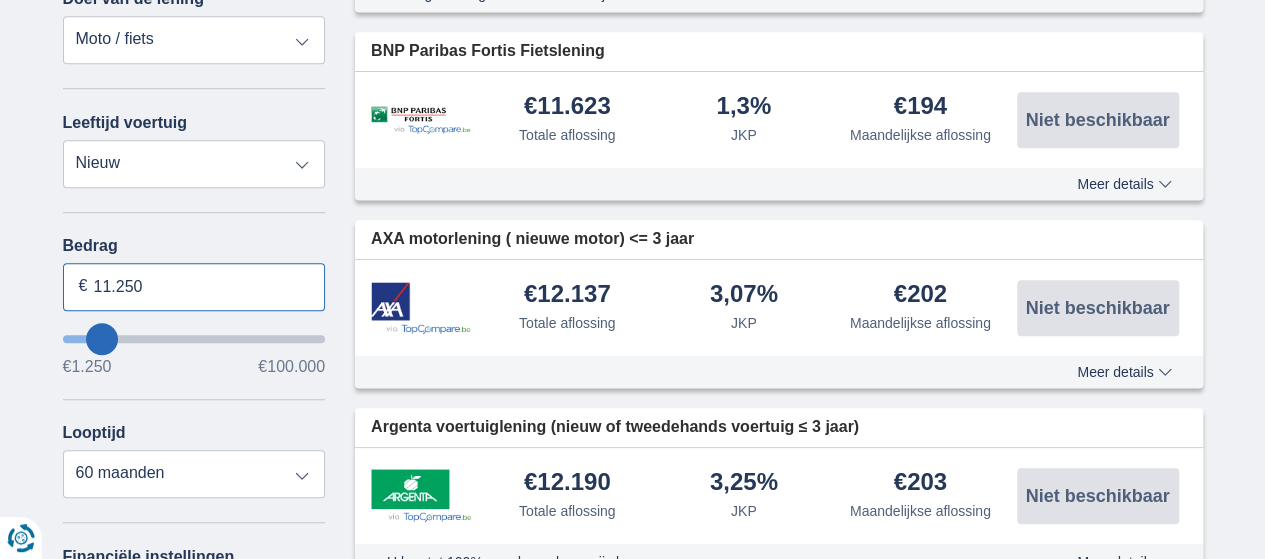 click on "11.250" at bounding box center (194, 287) 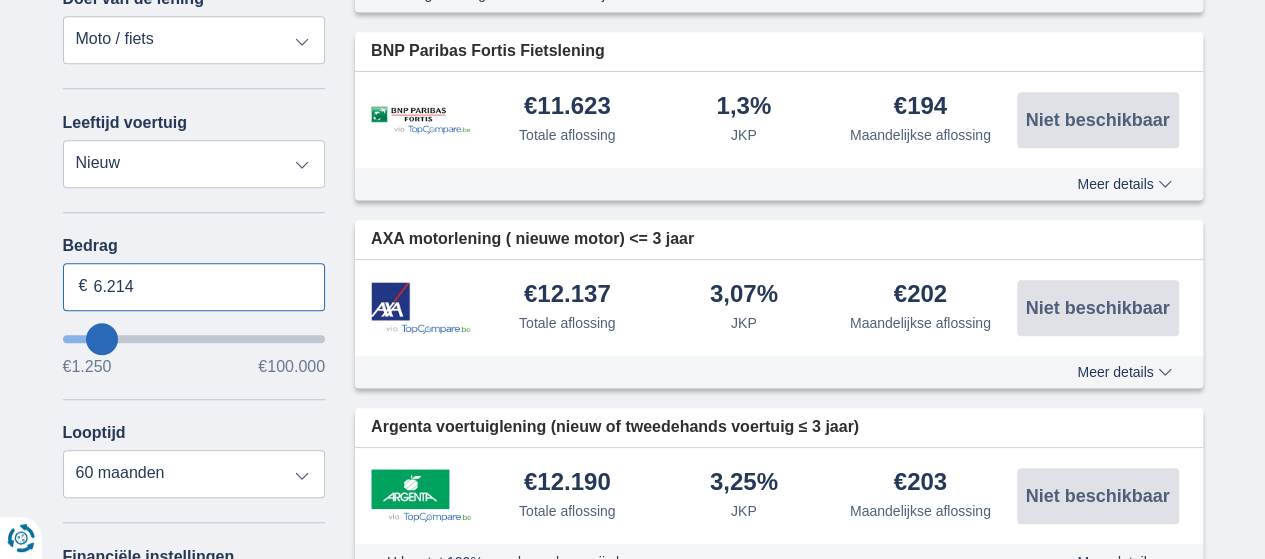 type on "6.214" 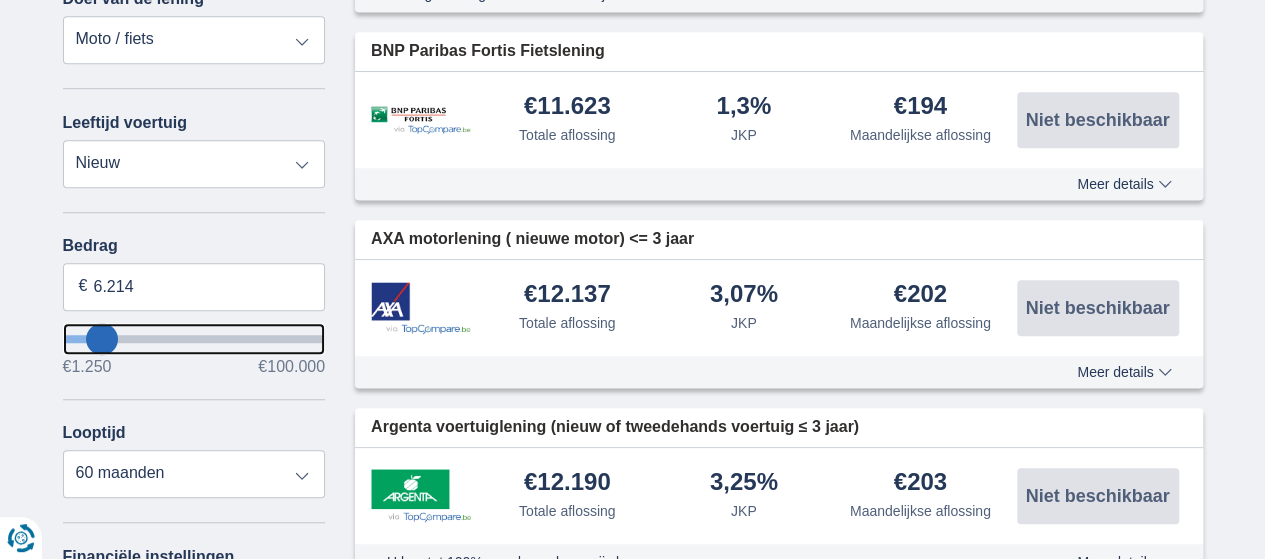 type on "6250" 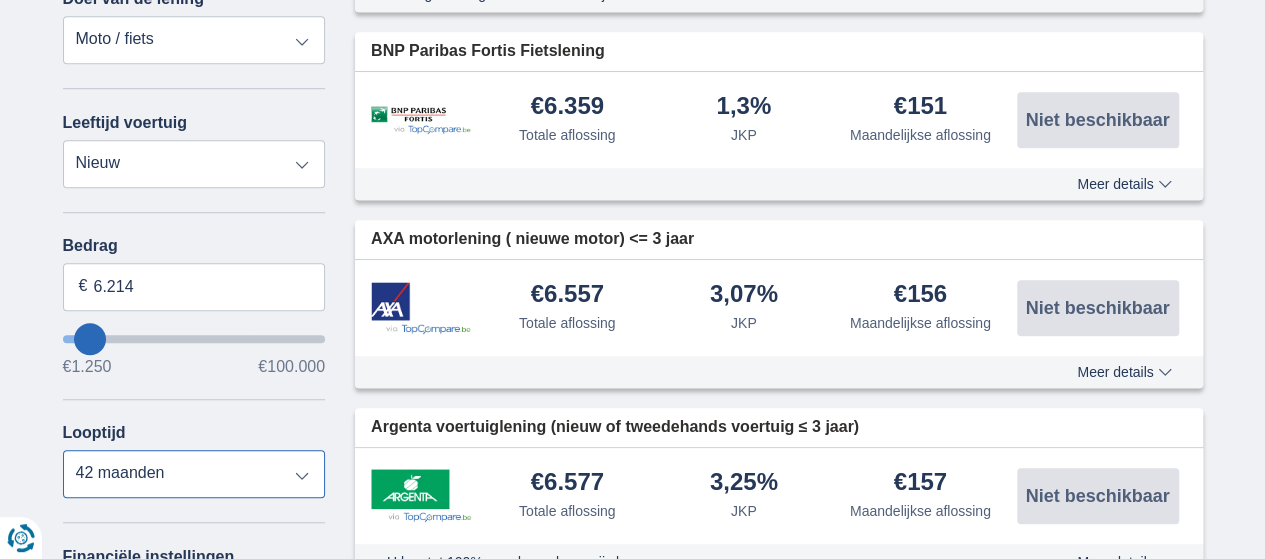 click on "12 maanden
18 maanden
24 maanden
30 maanden
36 maanden
42 maanden" at bounding box center (194, 474) 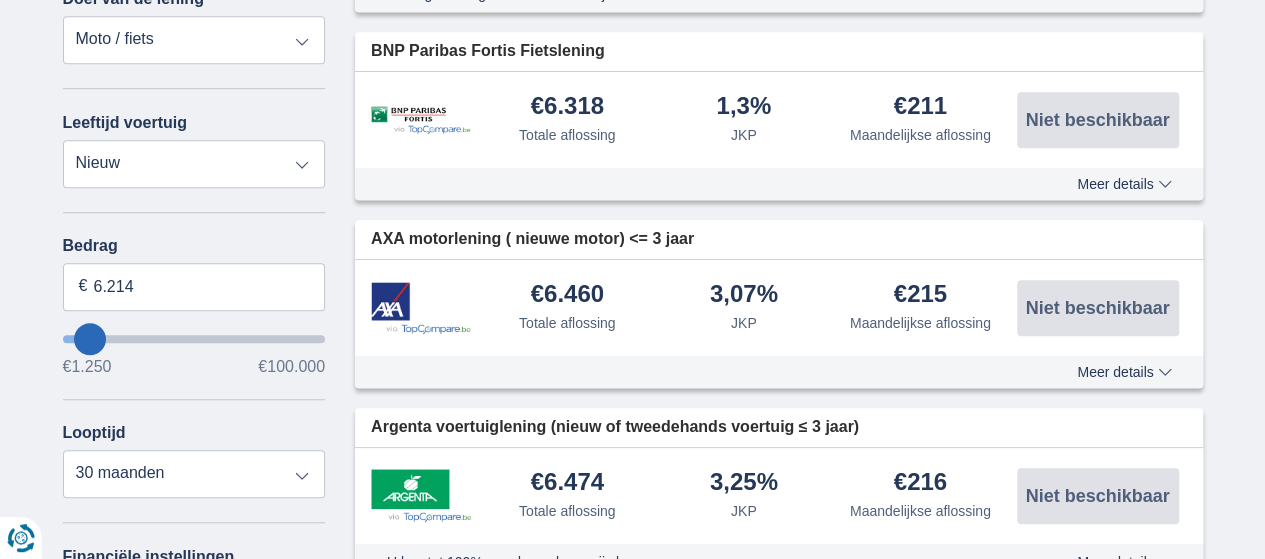 click on "Bedrag
6.214
€
€1.250
€100.000
Looptijd
12 maanden
18 maanden
24 maanden
30 maanden
36 maanden
42 maanden" at bounding box center [194, 367] 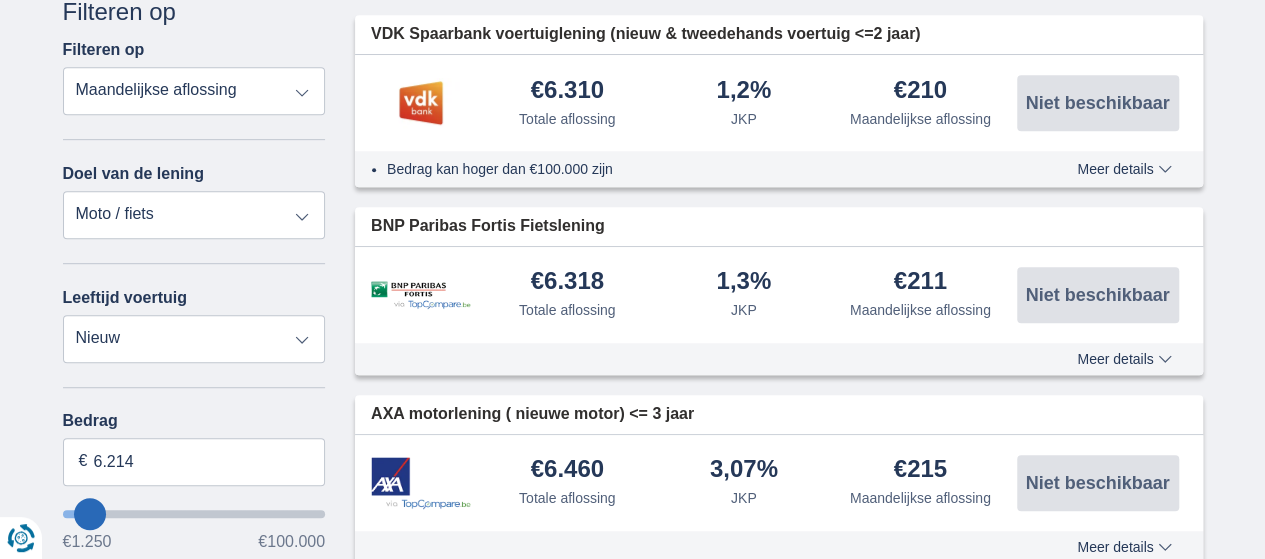 scroll, scrollTop: 280, scrollLeft: 0, axis: vertical 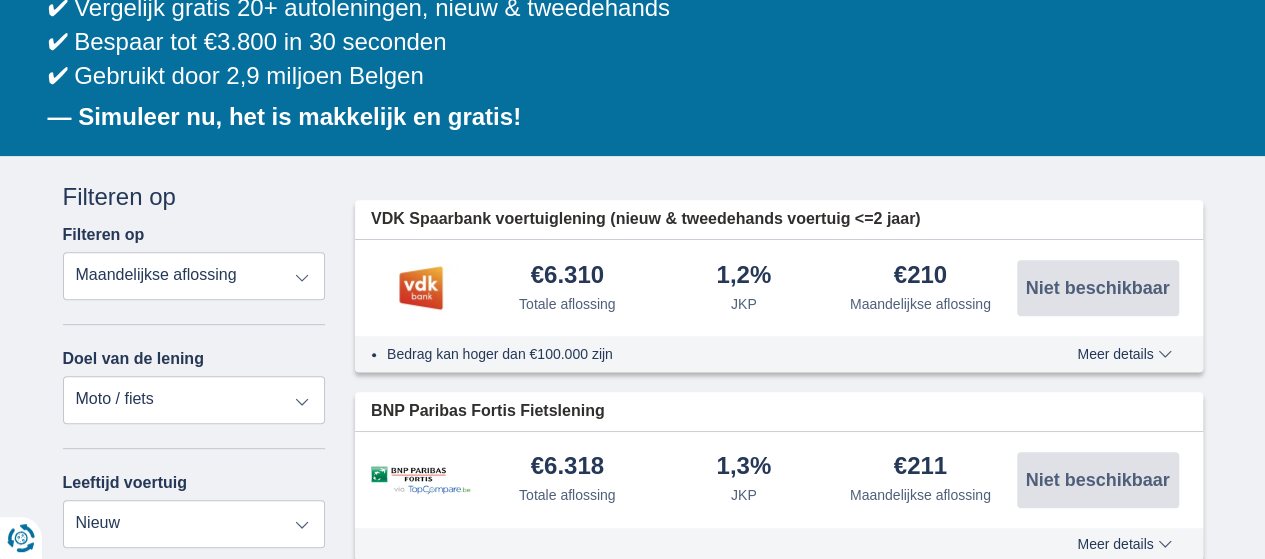 click on "Annuleren
Filters
Filteren op
Filteren op
Totale aflossing
JKP
Maandelijkse aflossing
Doel van de lening
Persoonlijke lening
Auto
Moto / fiets
Mobilhome / caravan
Renovatie
Energie
Schuldconsolidatie
Studie
Vakantie
Huwelijk
Meubelen
Elektronica
Meest Populair
Geldreserve
Type voertuig
Klassiek
Eco
Leeftijd voertuig
Nieuw
0-1 jaar
1-2 jaar
2-3 jaar
3-4 jaar
4-5 jaar
5+ jaar
Bedrag
6.214
€
€1.250
€100.000
Looptijd
12 maanden
18 maanden
24 maanden
30 maanden
36 maanden
42 maanden
Financiële instellingen
Argenta
Axa Bank
Belfius
Beobank
BNP Paribas Fortis
Buy Way" at bounding box center (194, 717) 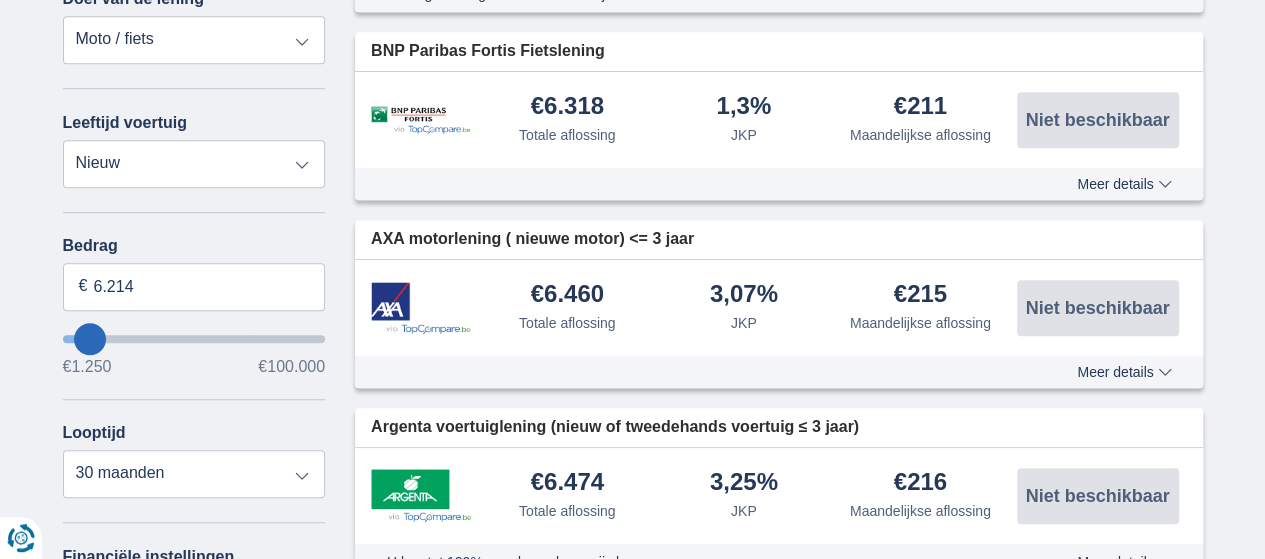 scroll, scrollTop: 680, scrollLeft: 0, axis: vertical 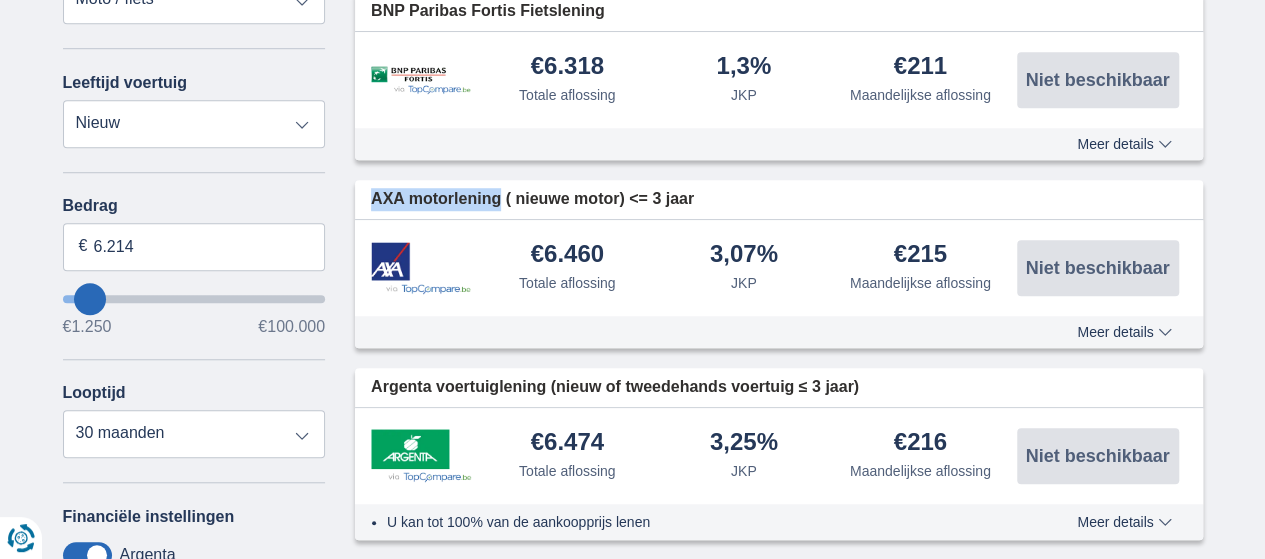 drag, startPoint x: 364, startPoint y: 195, endPoint x: 501, endPoint y: 211, distance: 137.93114 